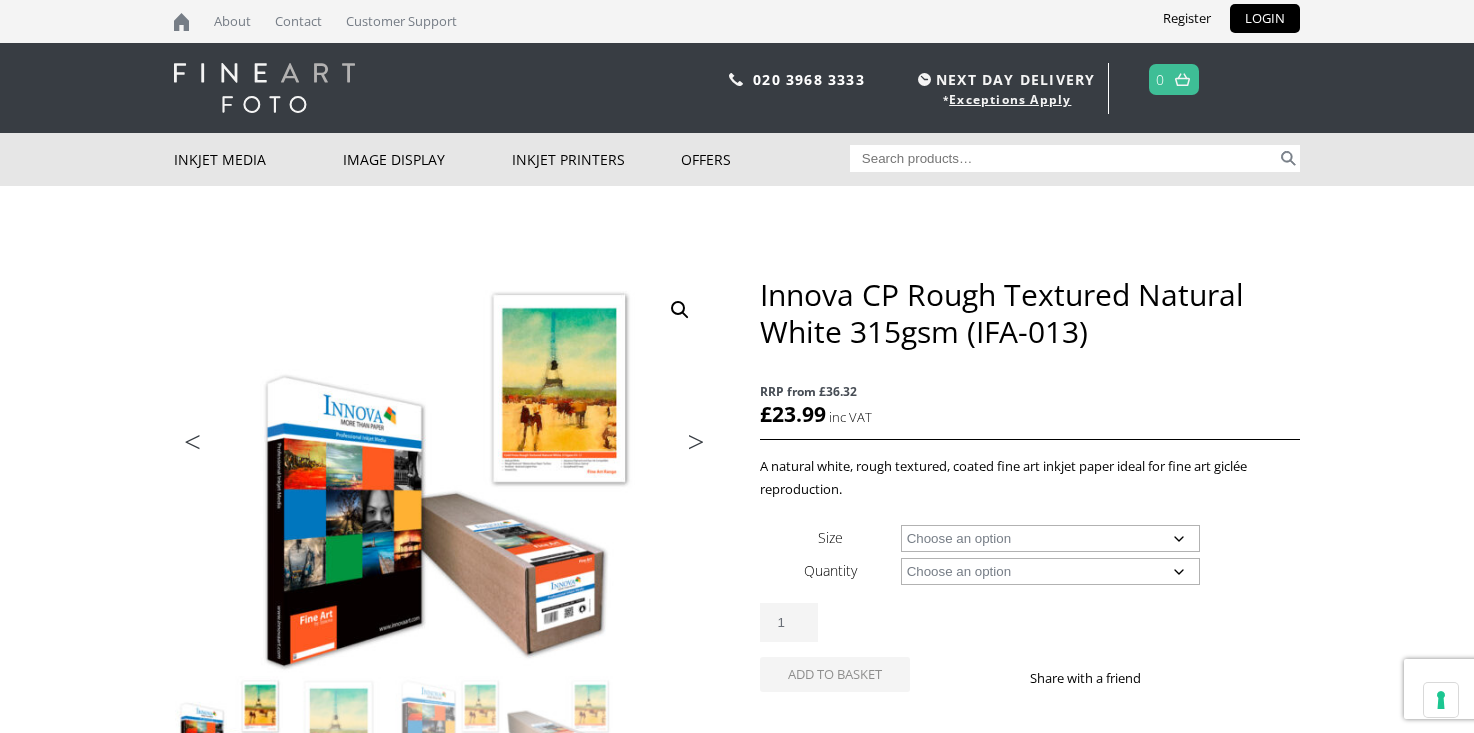 scroll, scrollTop: 0, scrollLeft: 0, axis: both 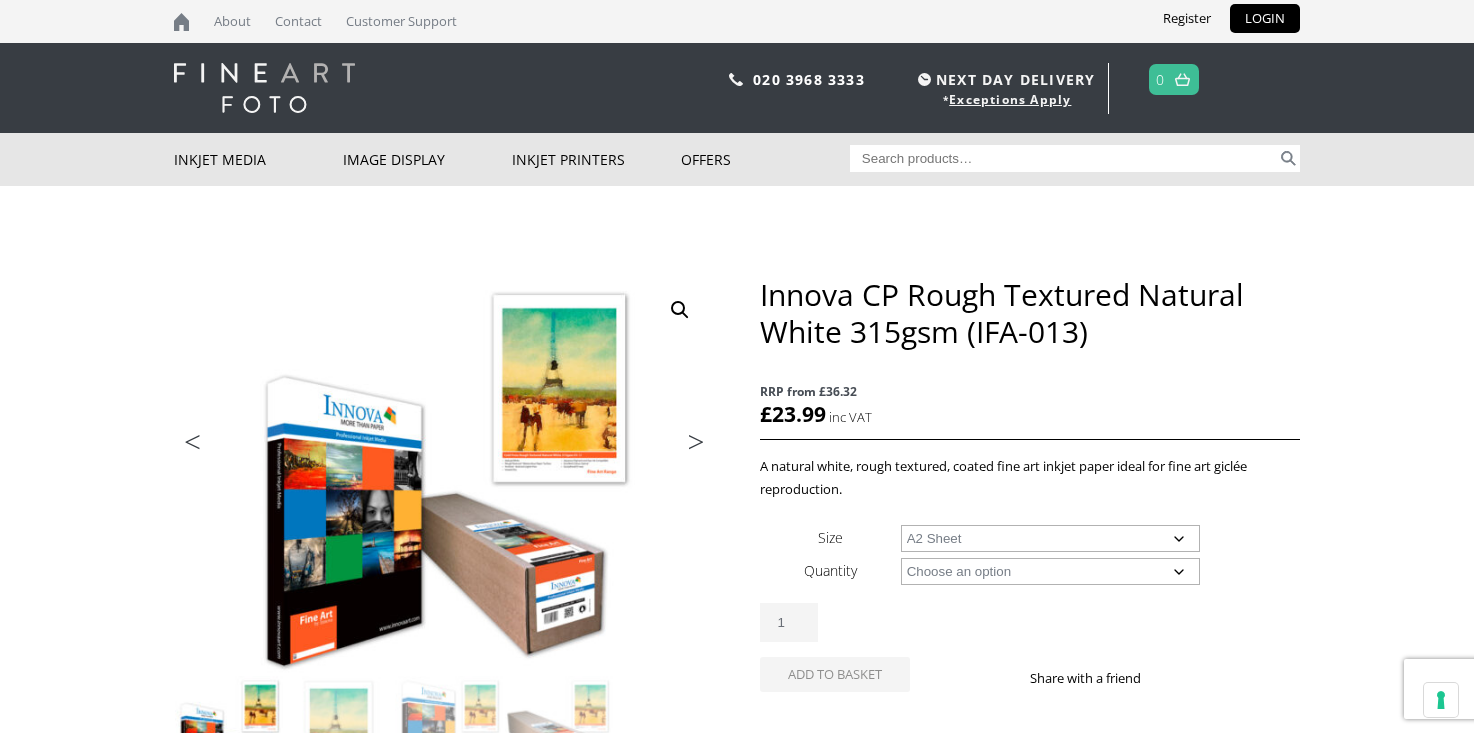 click on "Choose an option A4 Sheet A3 Sheet A3+ Sheet A2 Sheet 17" Wide Roll 24" Wide Roll 36" Wide Roll 44" Wide Roll 60" Wide Roll" 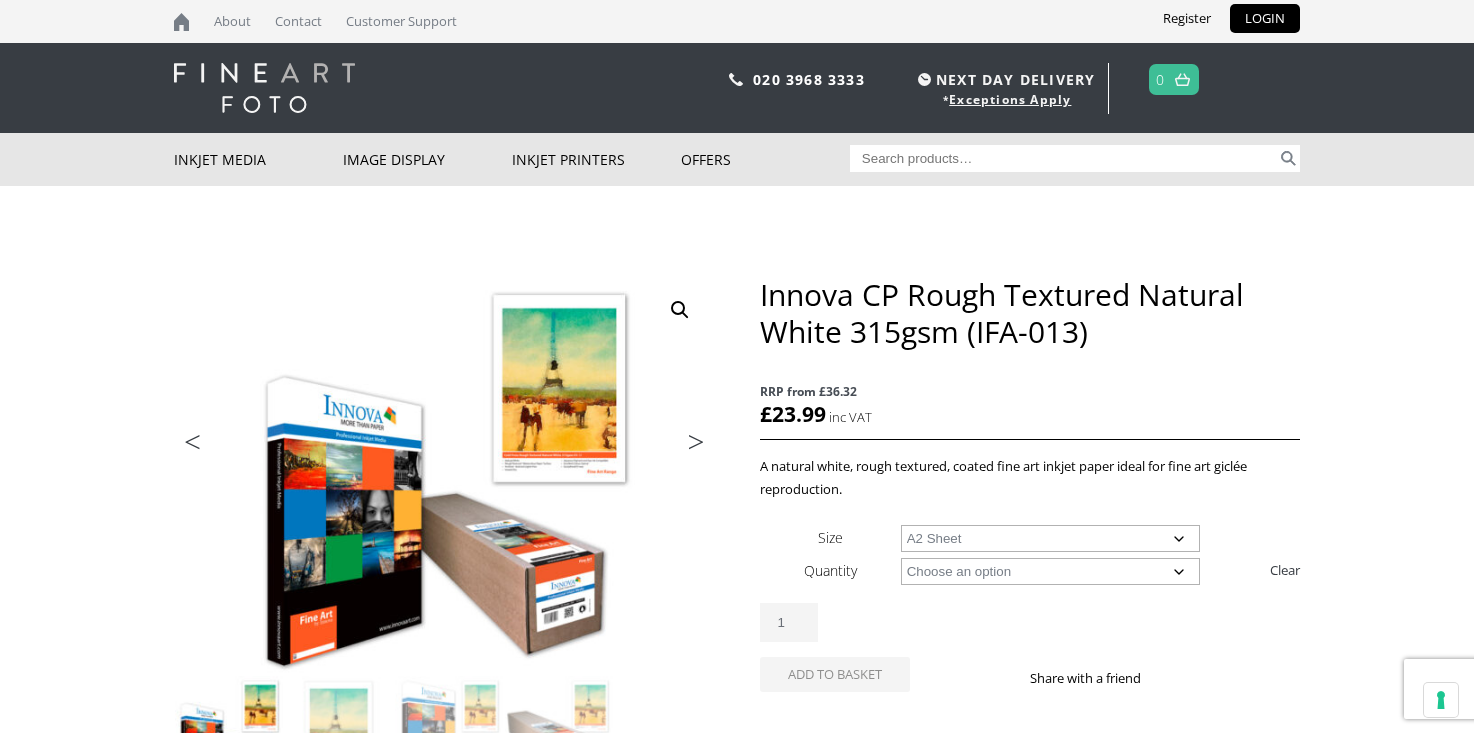 click on "Choose an option 25 Sheets" 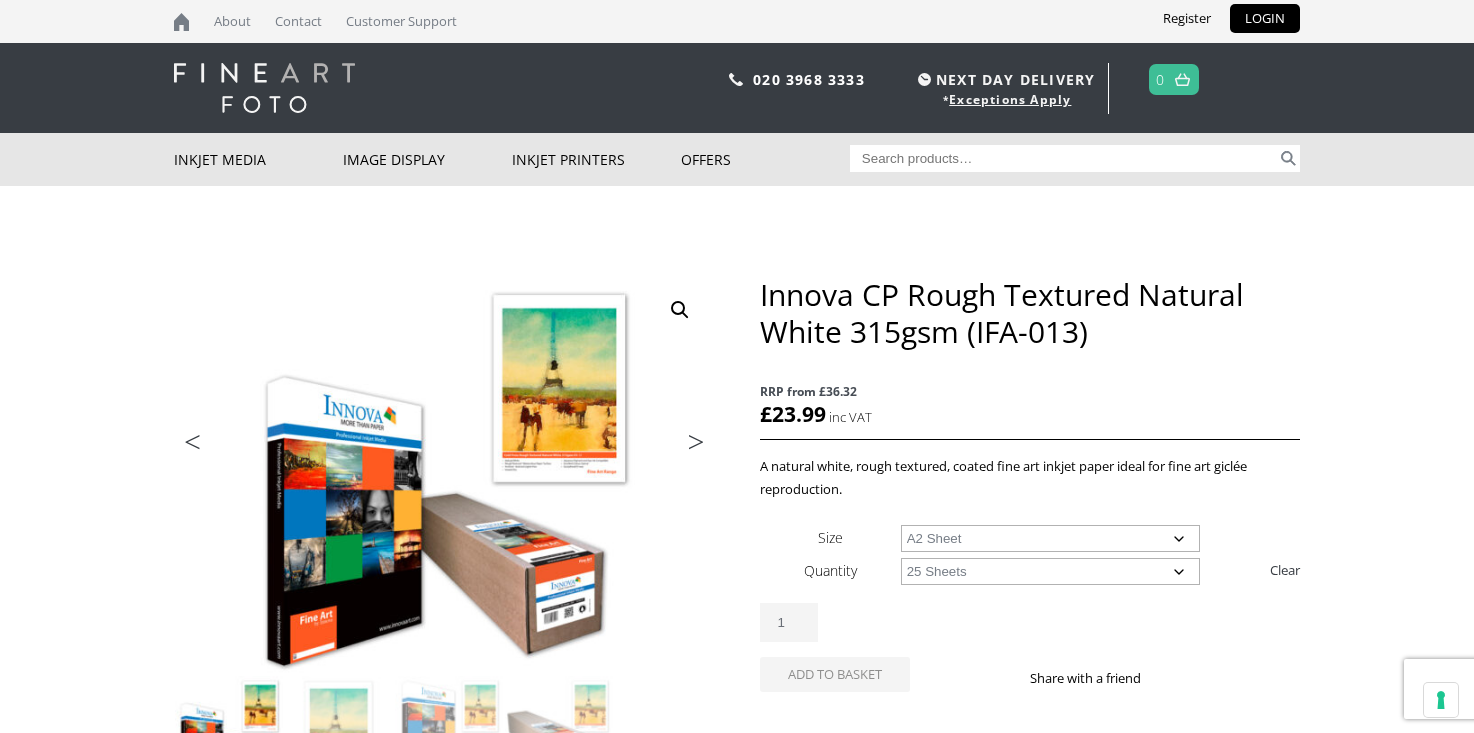 click on "Choose an option 25 Sheets" 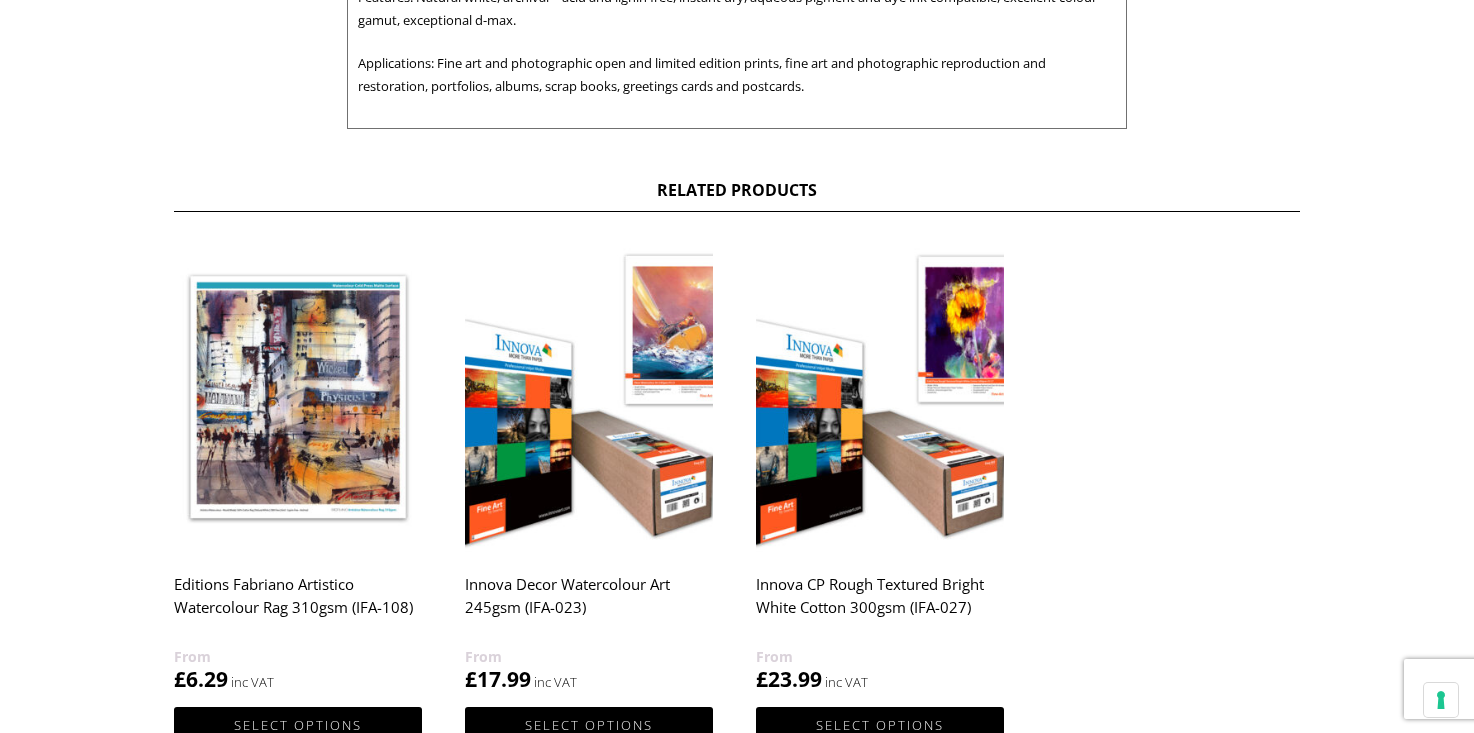 scroll, scrollTop: 1000, scrollLeft: 0, axis: vertical 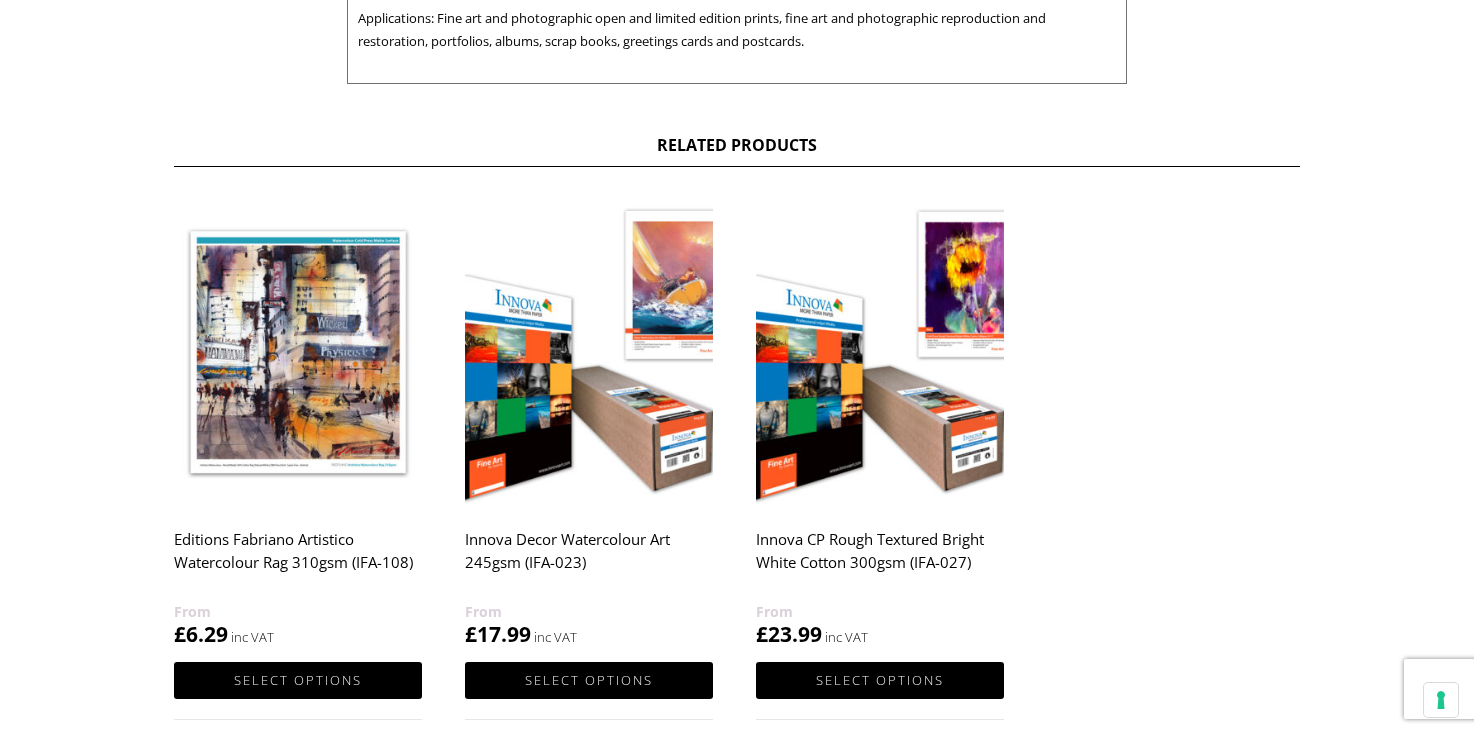 click on "Editions Fabriano Artistico Watercolour Rag 310gsm (IFA-108)" at bounding box center [298, 560] 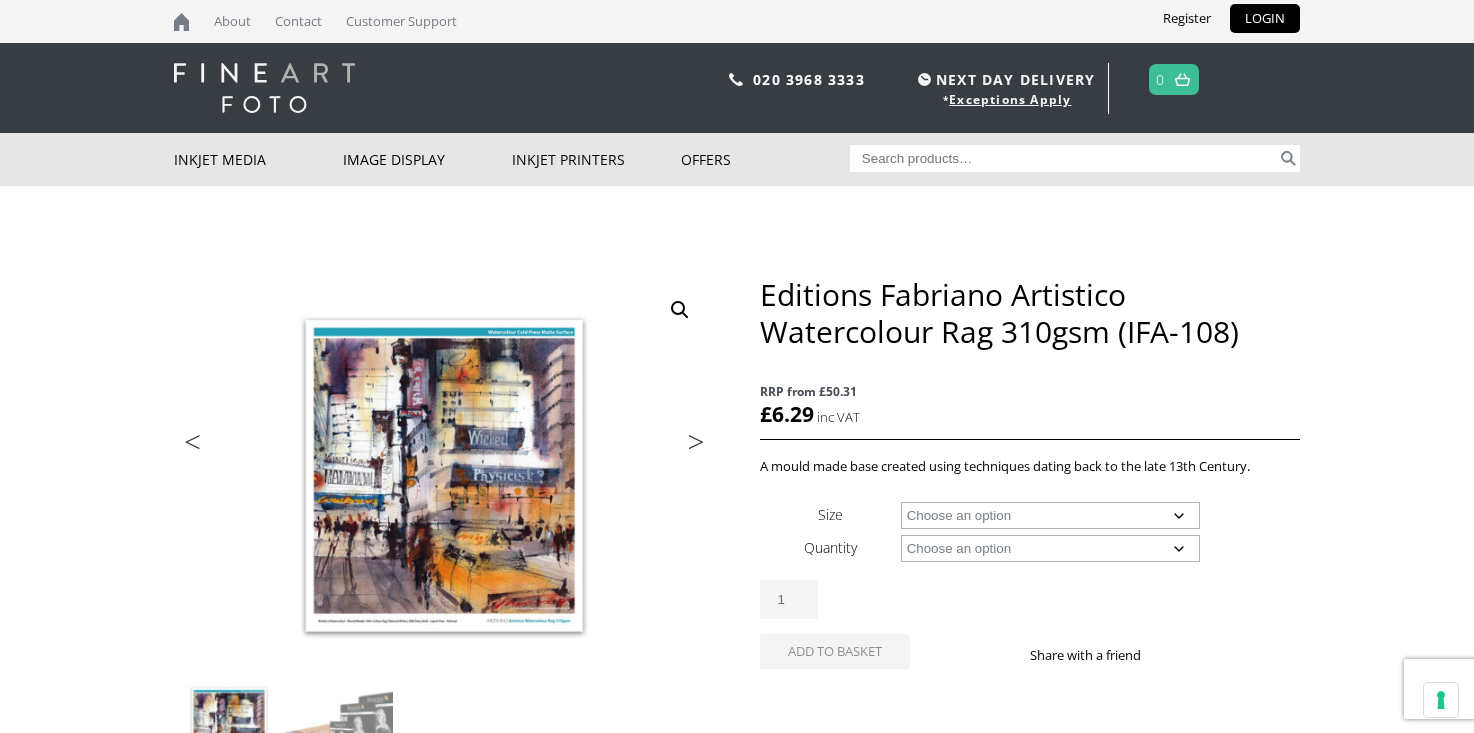 scroll, scrollTop: 0, scrollLeft: 0, axis: both 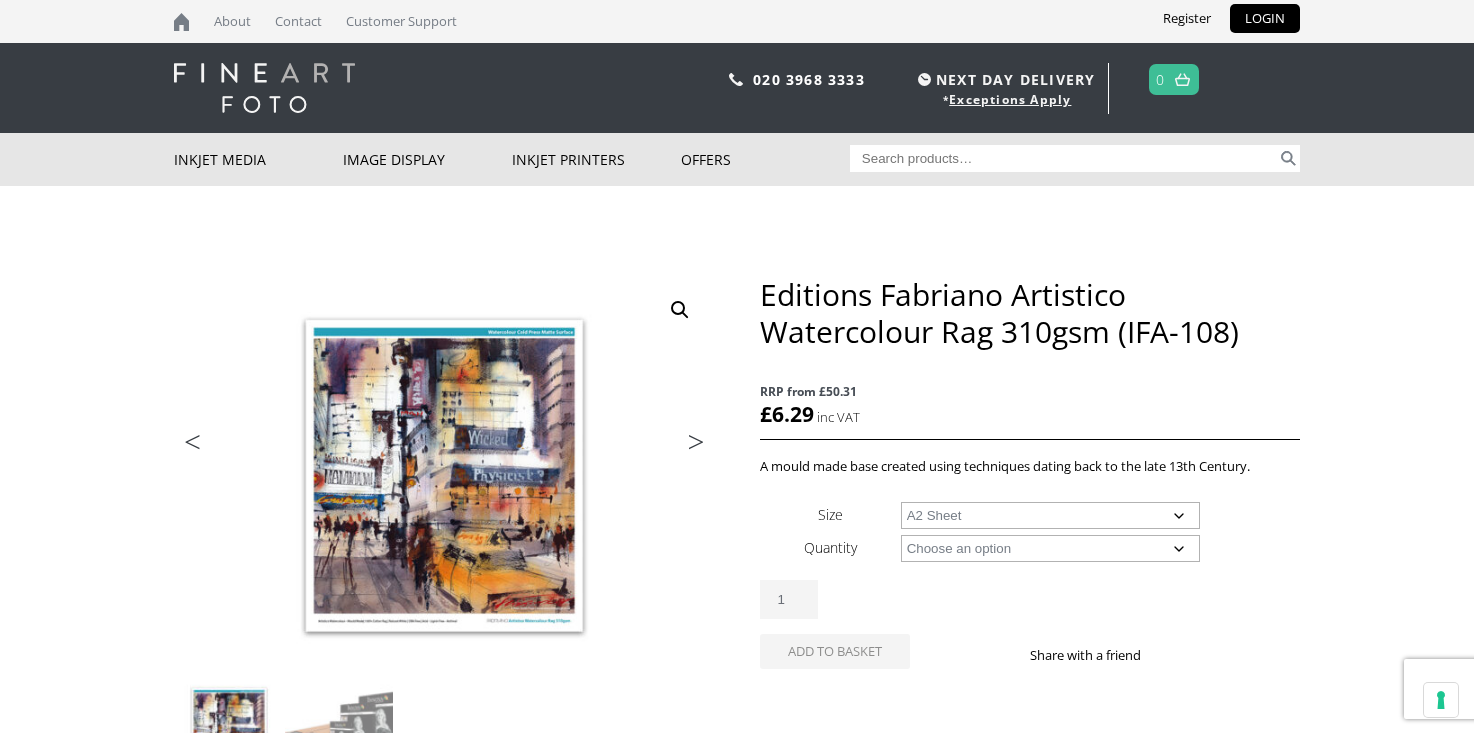 click on "Choose an option A4 Sheet A3 Sheet A3+ Sheet A2 Sheet 17" Wide Roll 24" Wide Roll 36" Wide Roll 44" Wide Roll 60" Wide Roll" 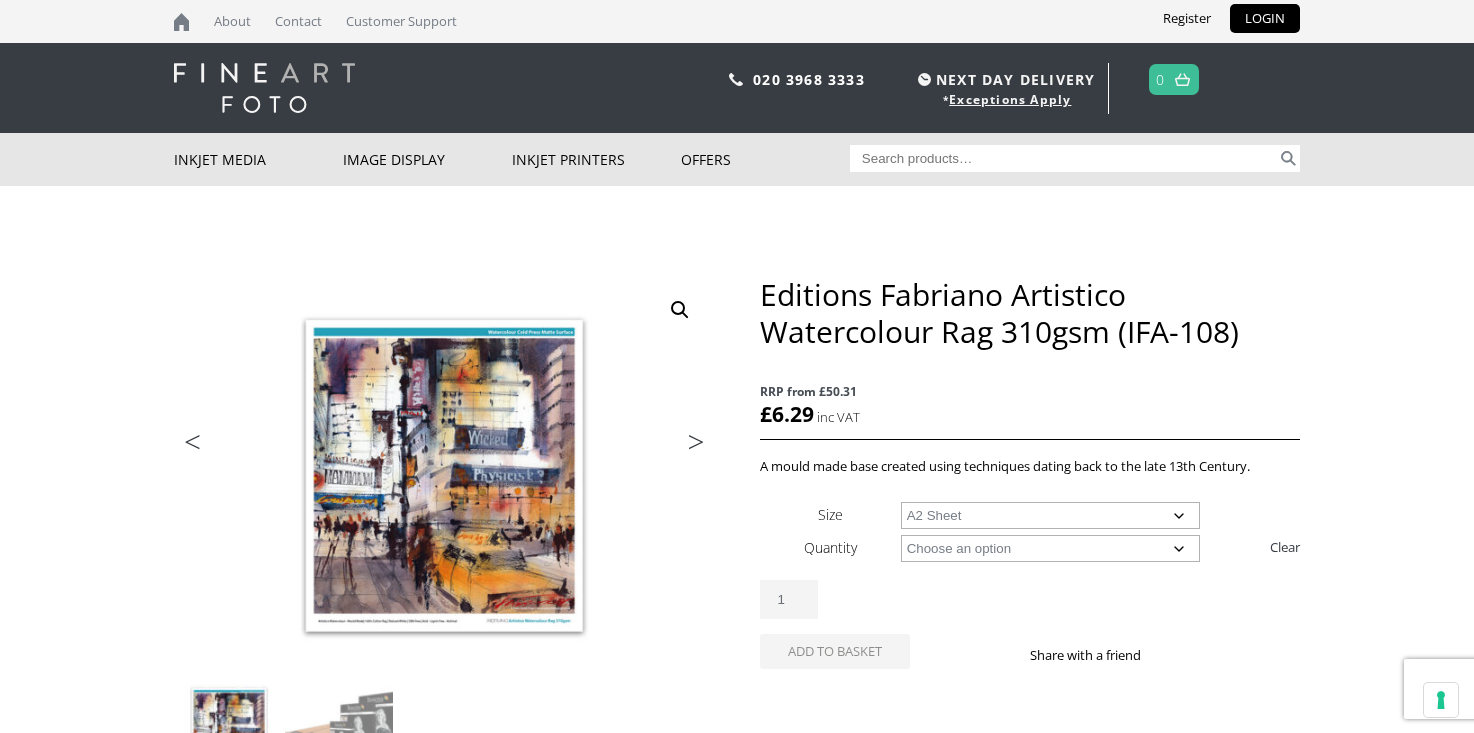 click on "Choose an option 25 Sheets" 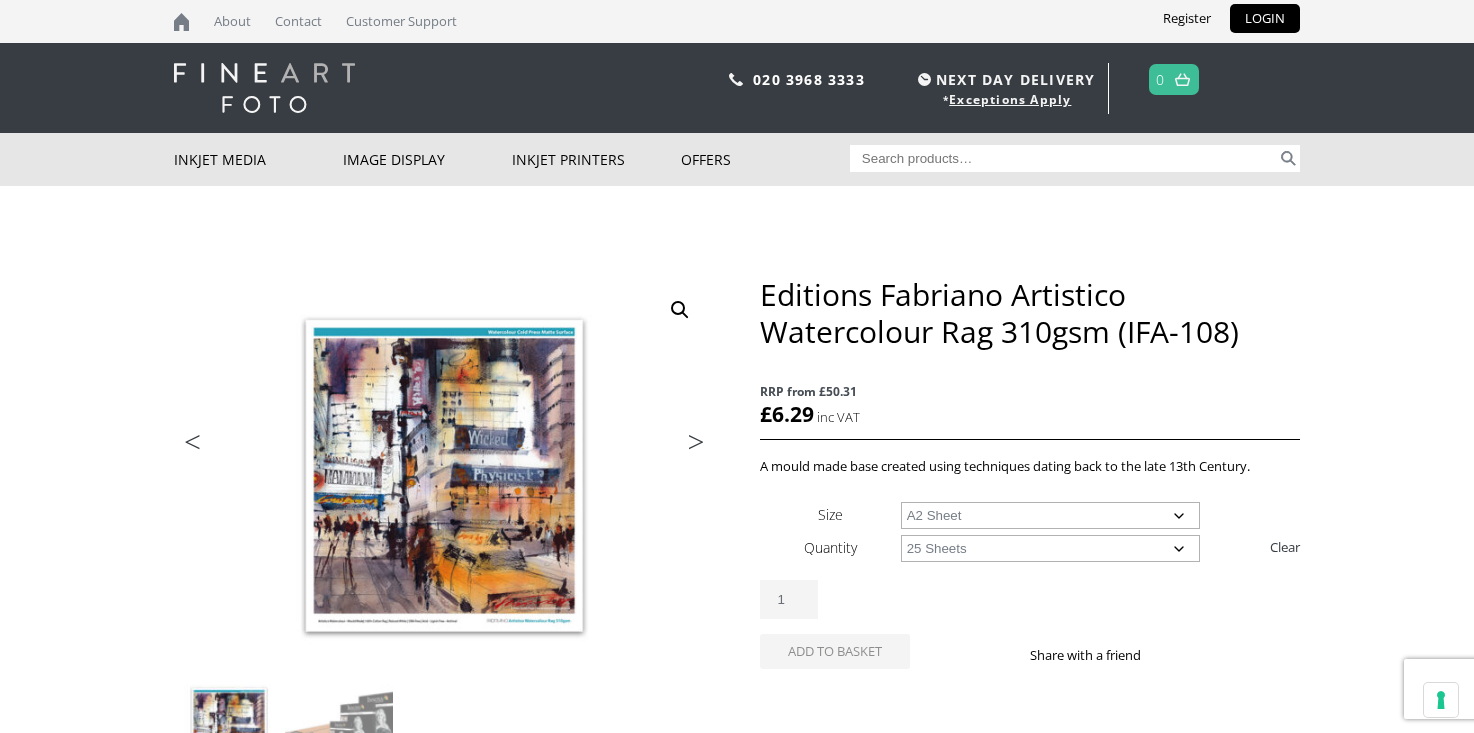 click on "Choose an option 25 Sheets" 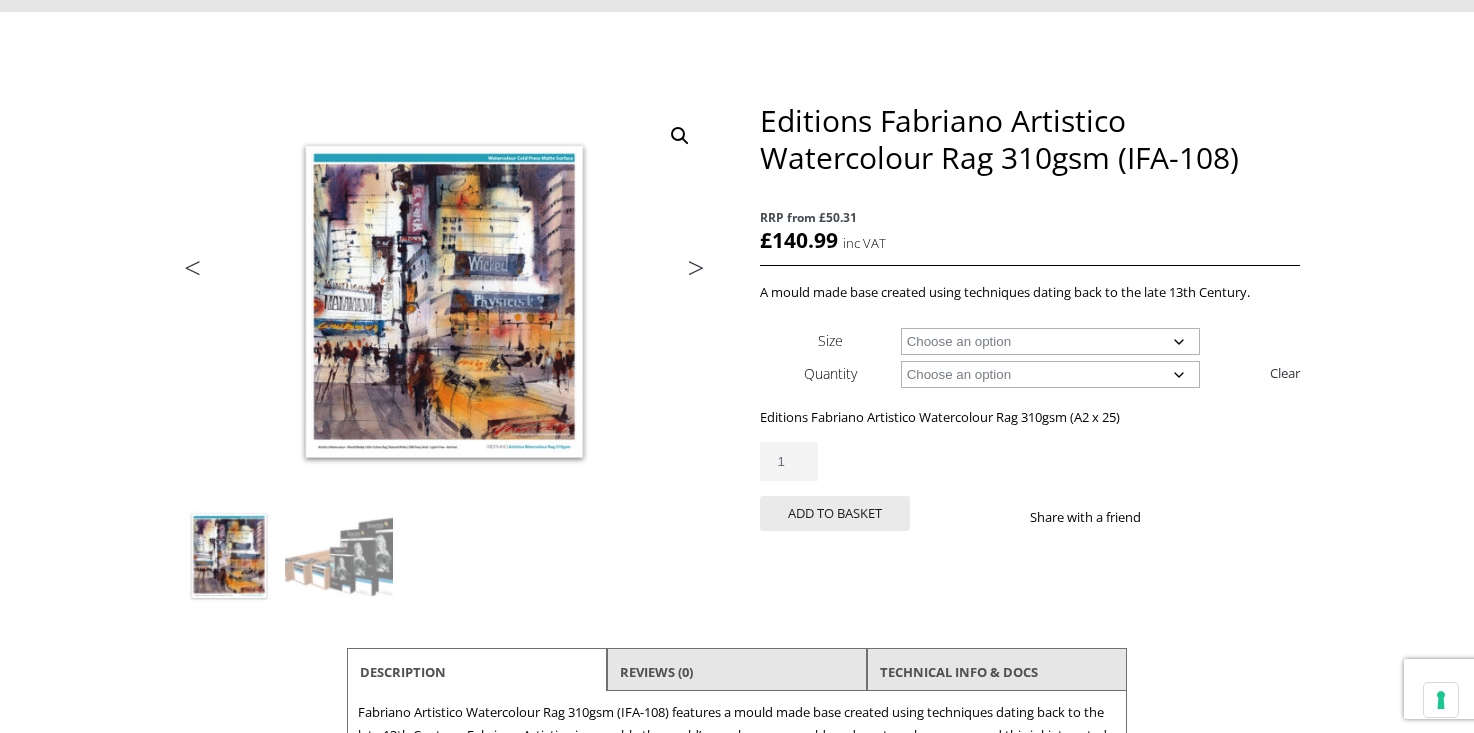scroll, scrollTop: 200, scrollLeft: 0, axis: vertical 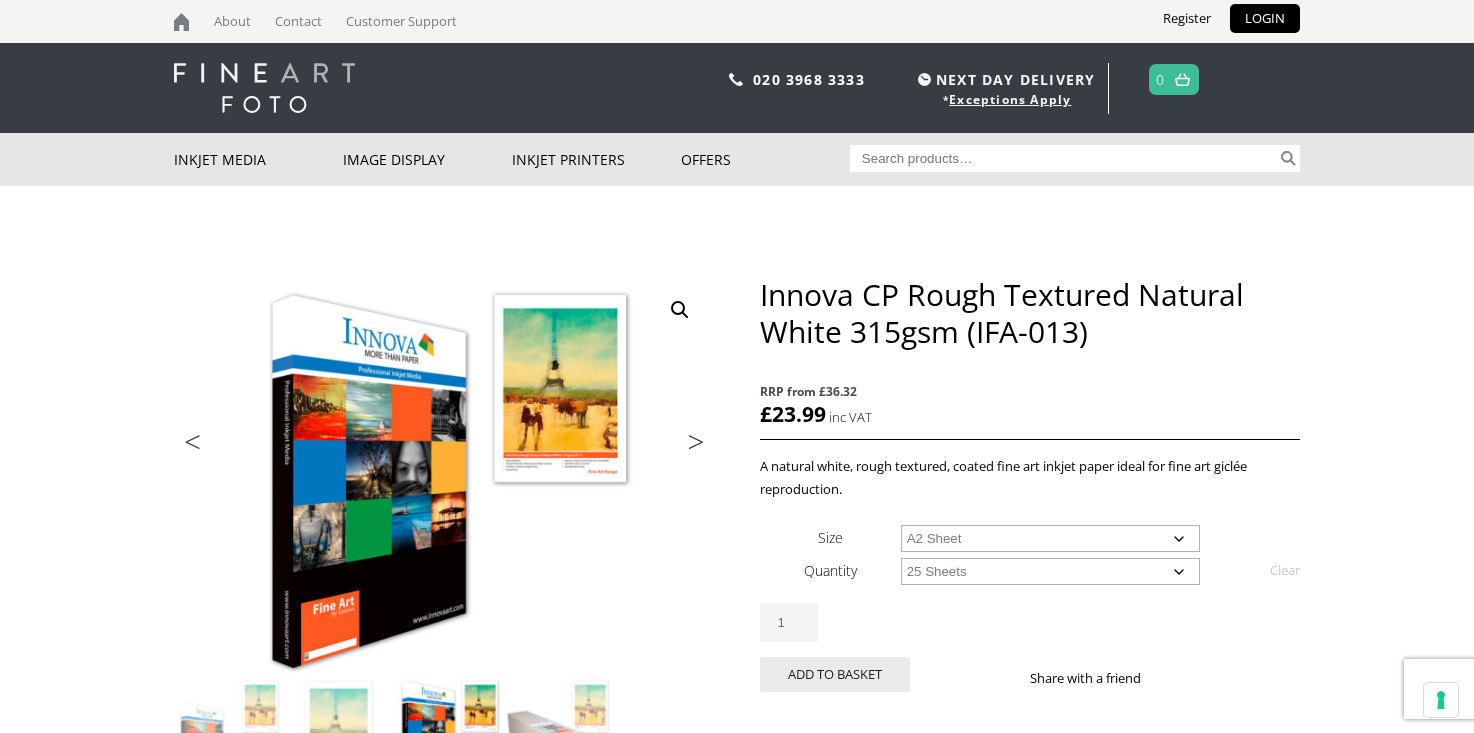select on "a2-sheet" 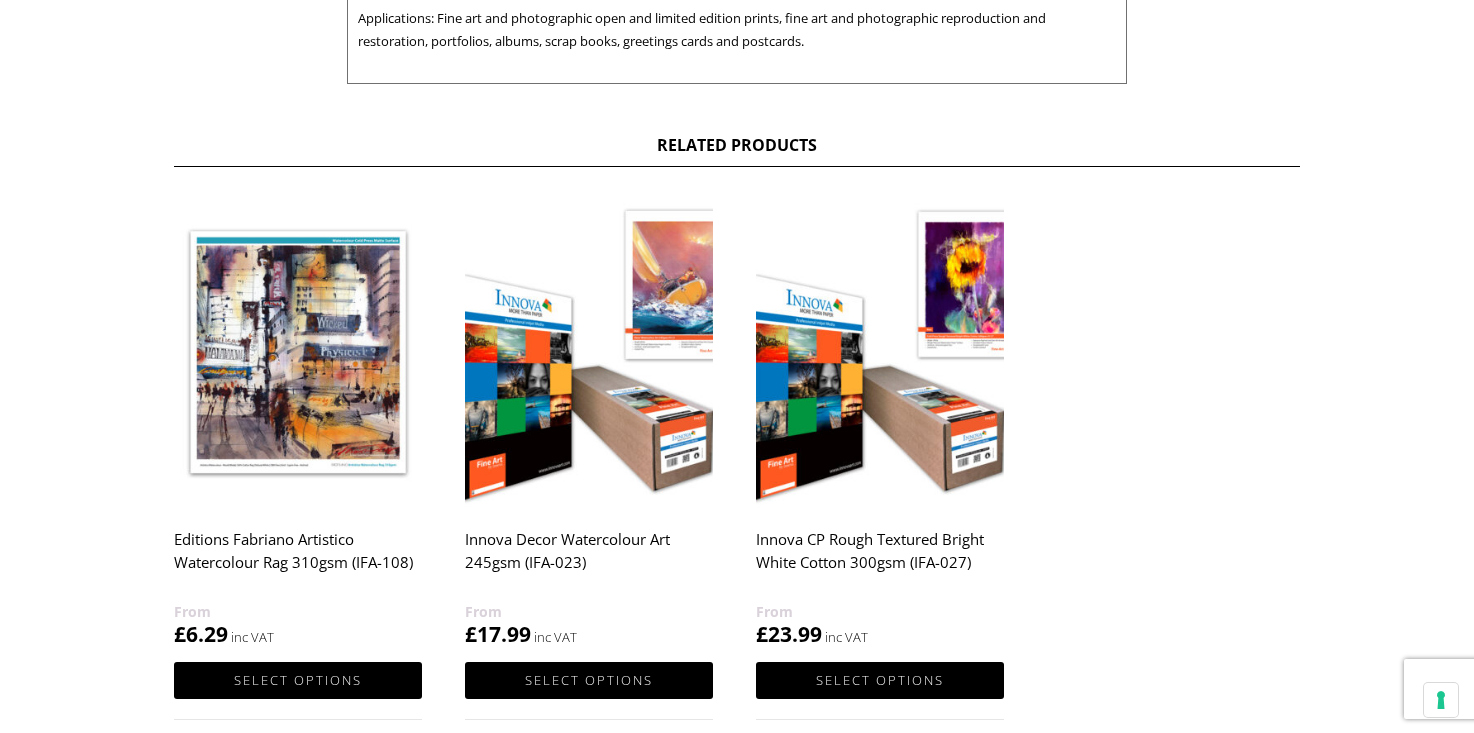 scroll, scrollTop: 1000, scrollLeft: 0, axis: vertical 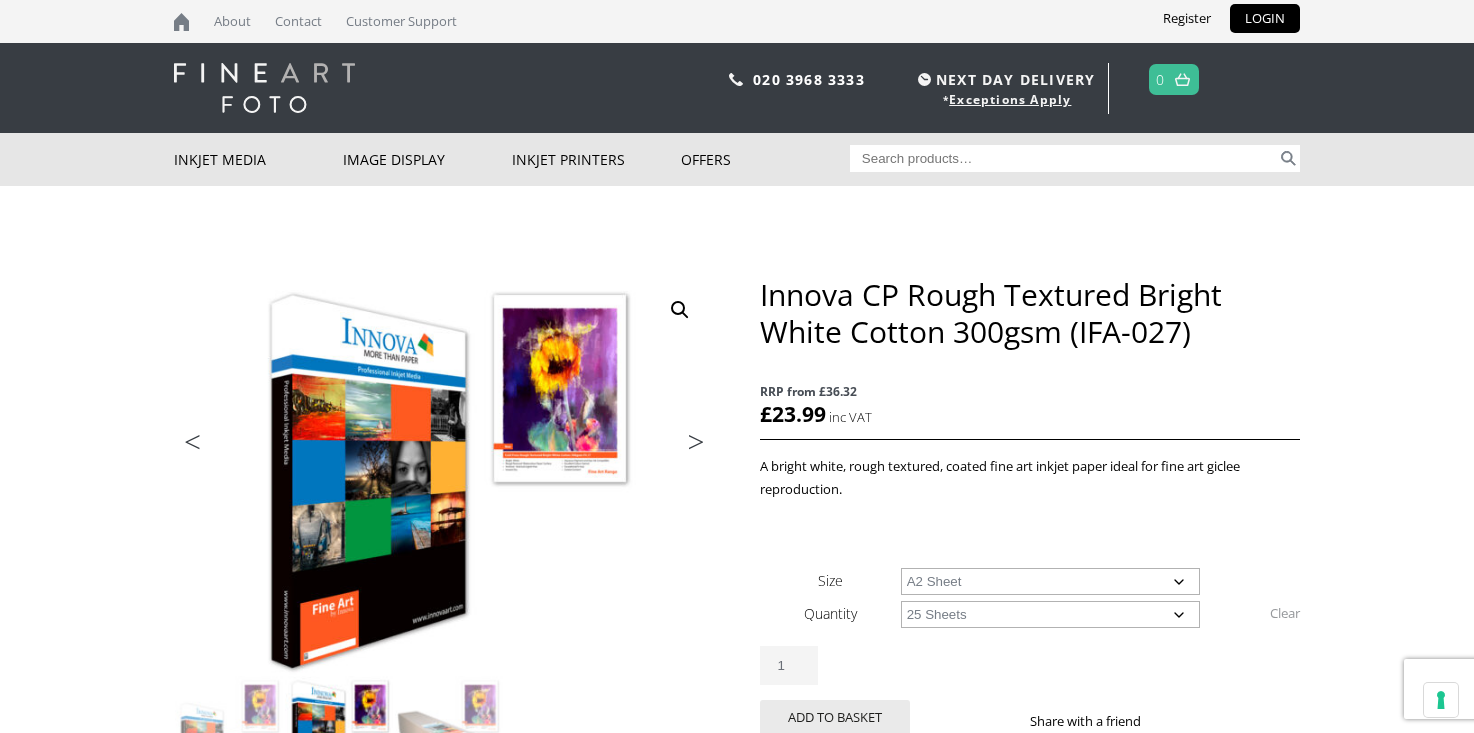 select on "a2-sheet" 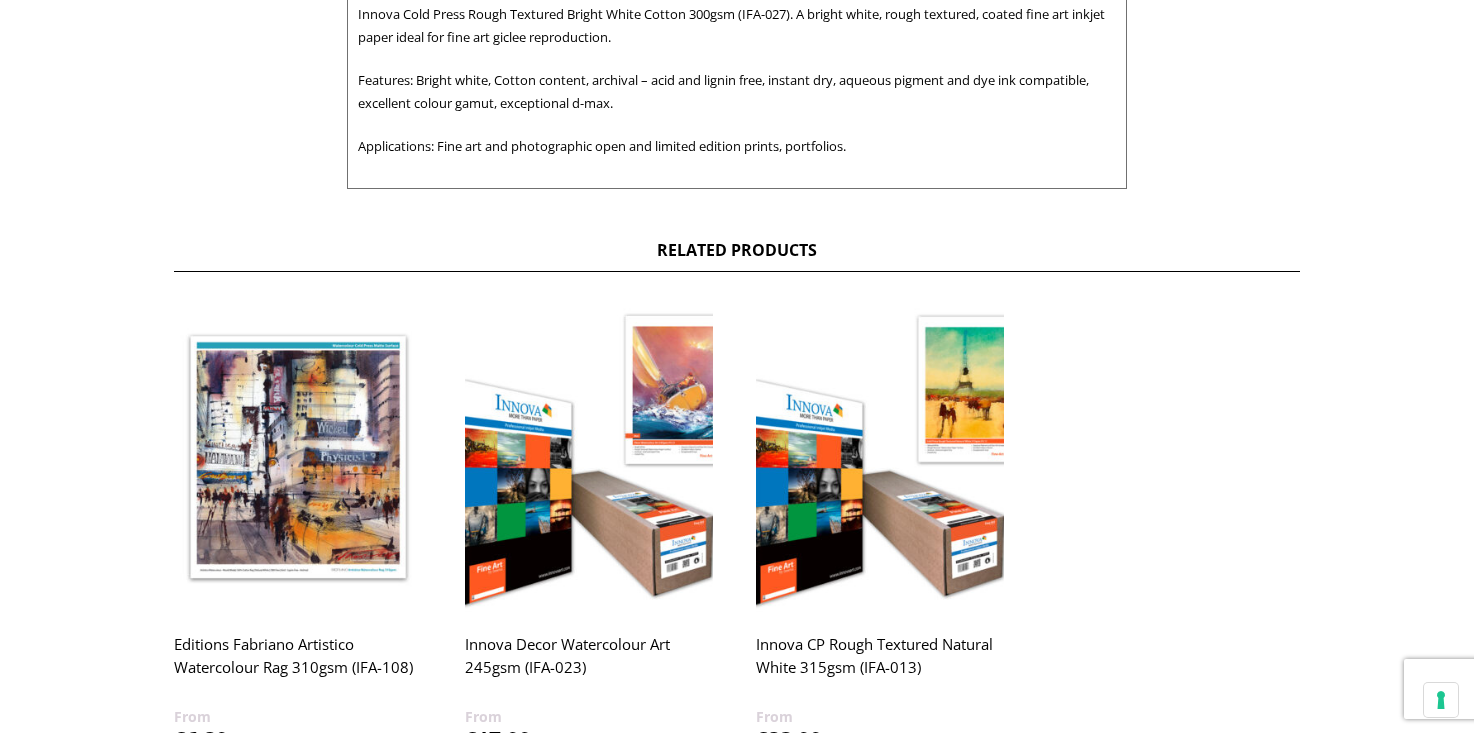 scroll, scrollTop: 900, scrollLeft: 0, axis: vertical 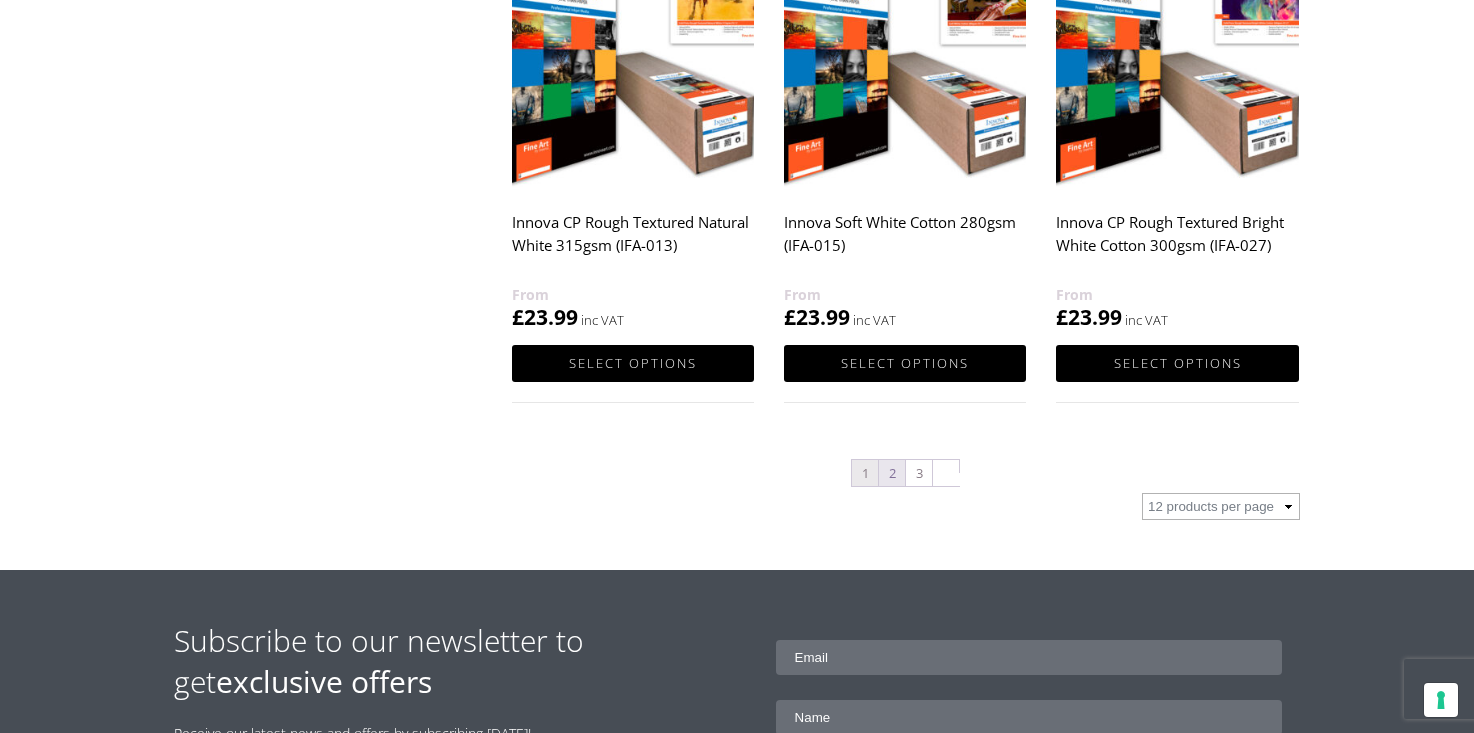 click on "2" at bounding box center (892, 473) 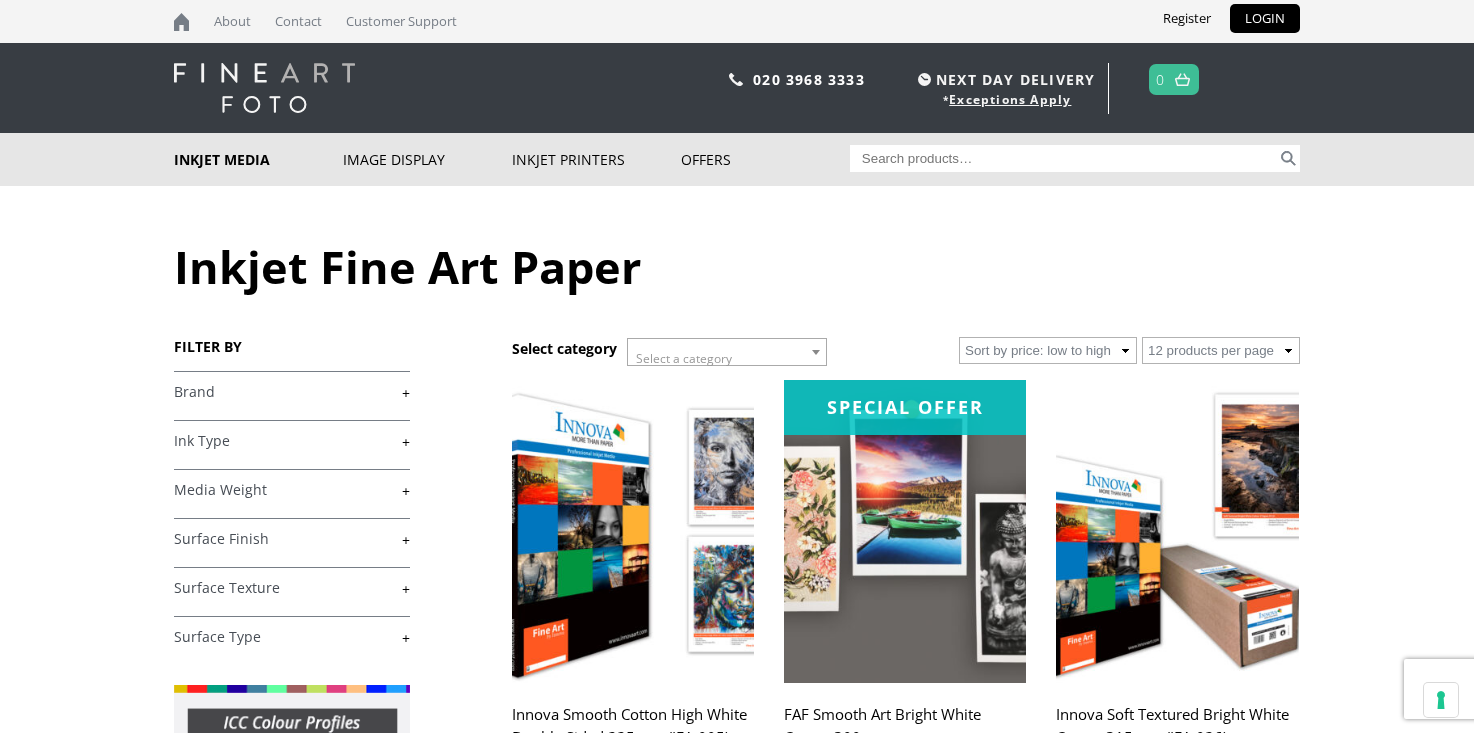 scroll, scrollTop: 0, scrollLeft: 0, axis: both 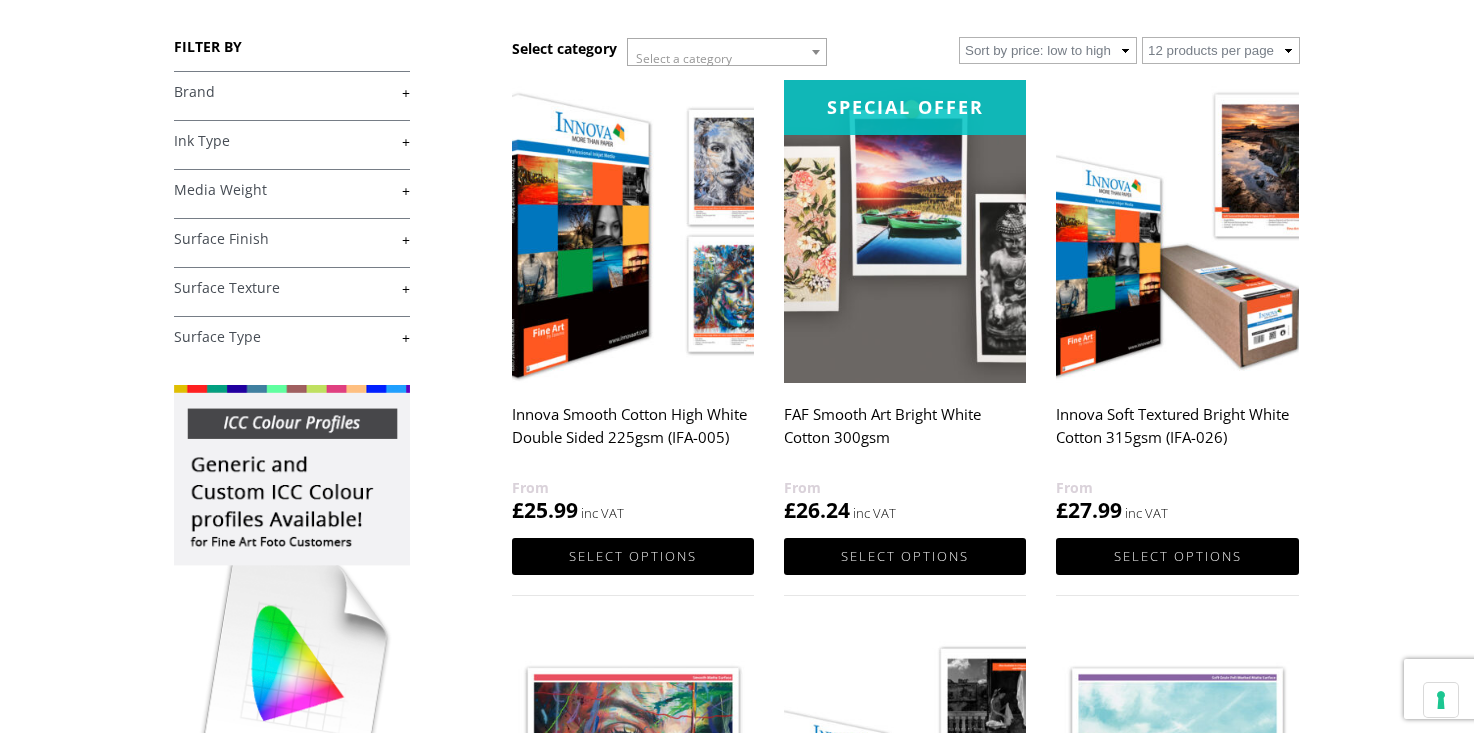click on "FAF Smooth Art Bright White Cotton 300gsm" at bounding box center [905, 436] 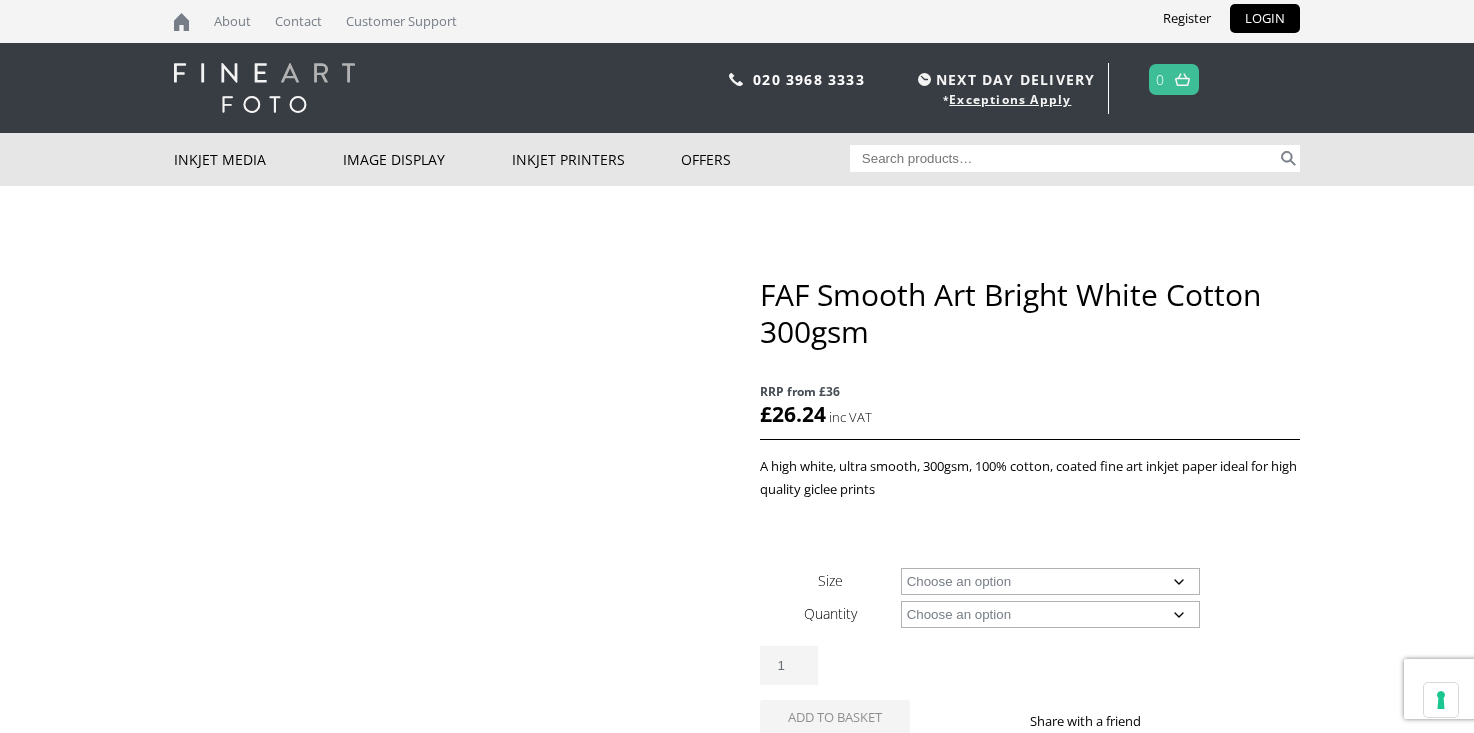 scroll, scrollTop: 0, scrollLeft: 0, axis: both 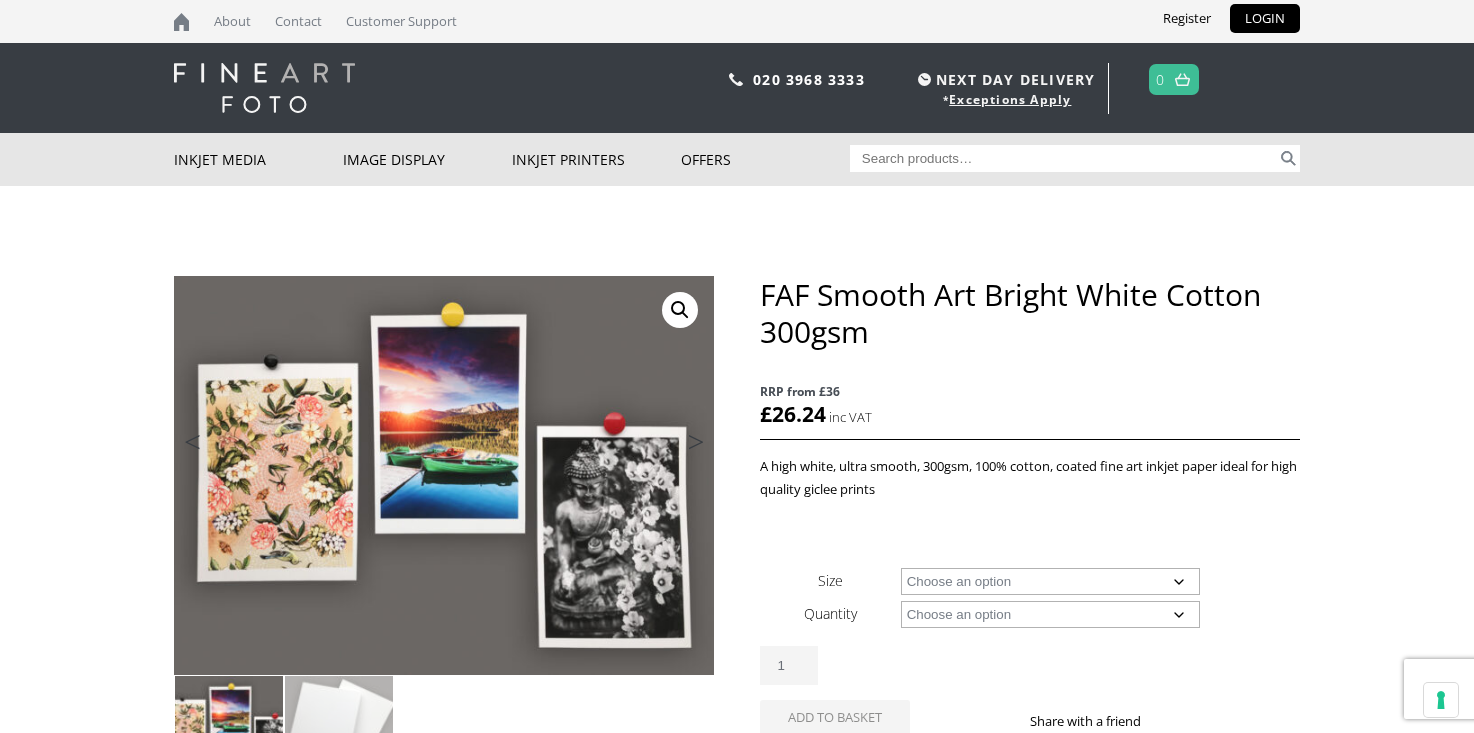 click on "Choose an option A4 Sheet A3 Sheet A3+ Sheet A2 Sheet" 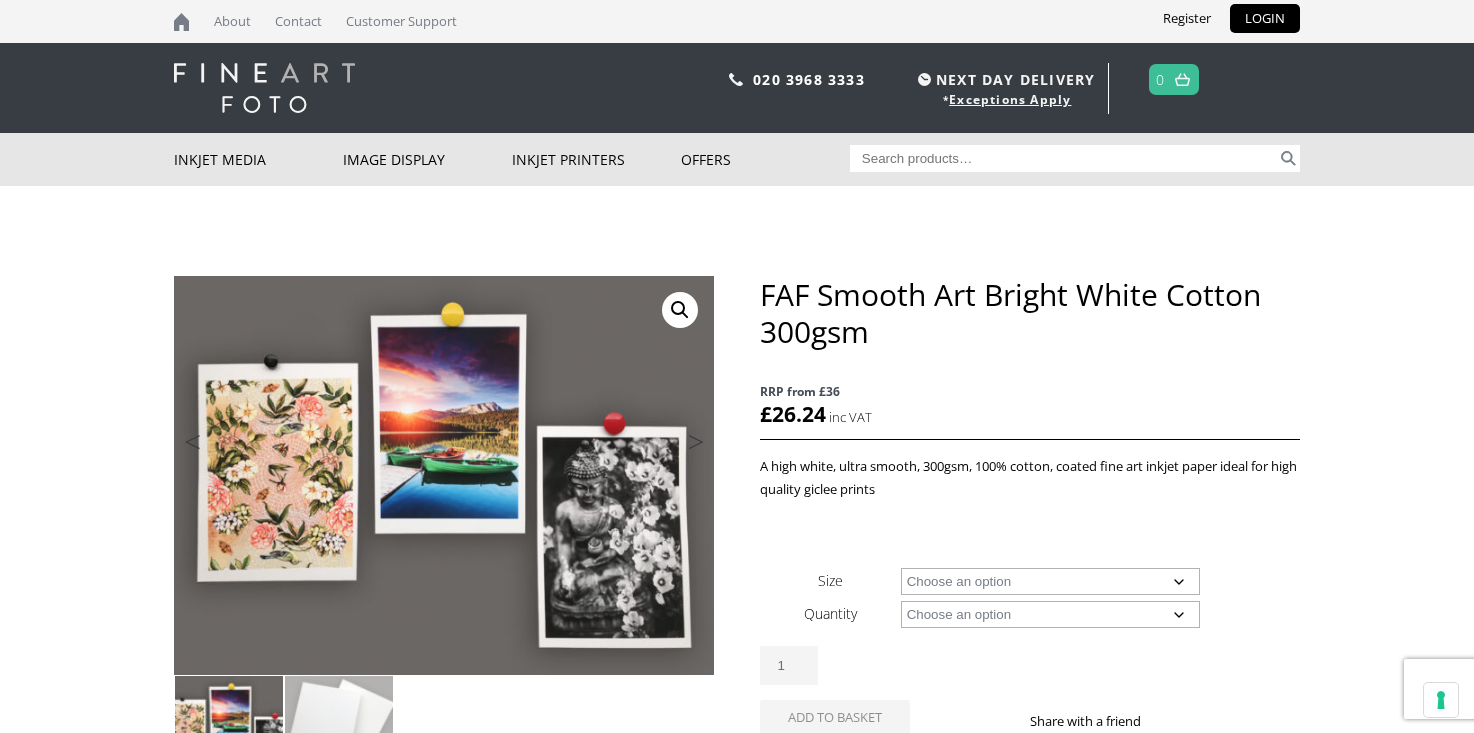 select on "a2-sheet" 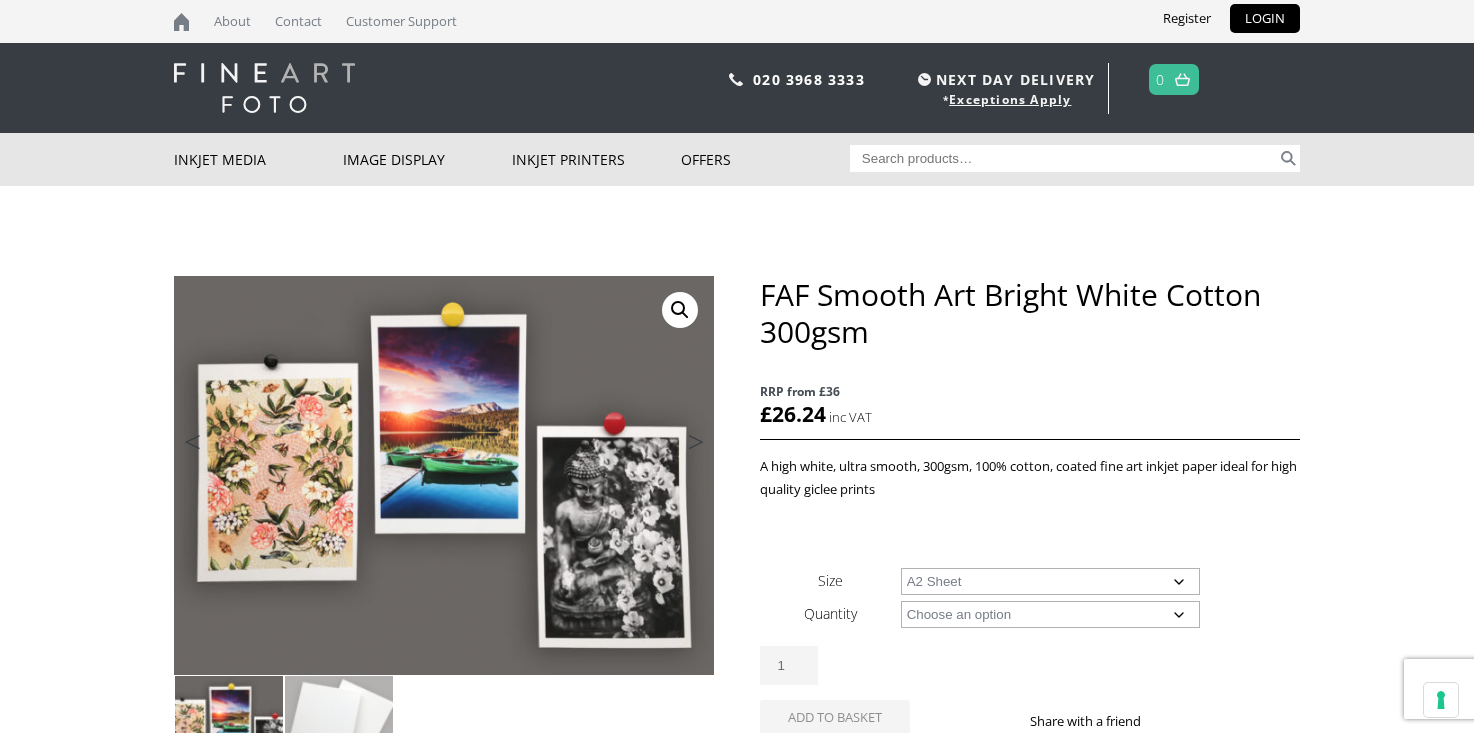click on "Choose an option A4 Sheet A3 Sheet A3+ Sheet A2 Sheet" 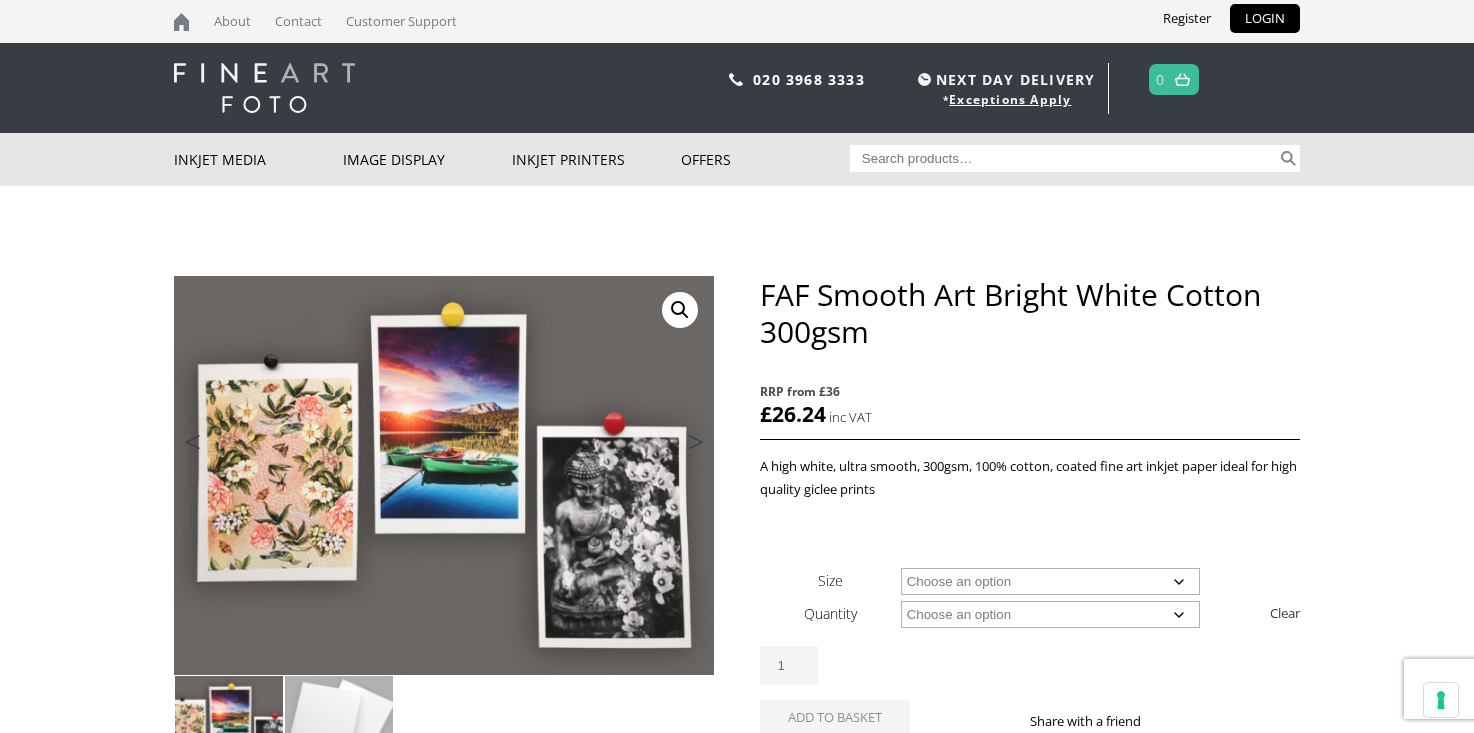 click on "Choose an option 25 Sheets" 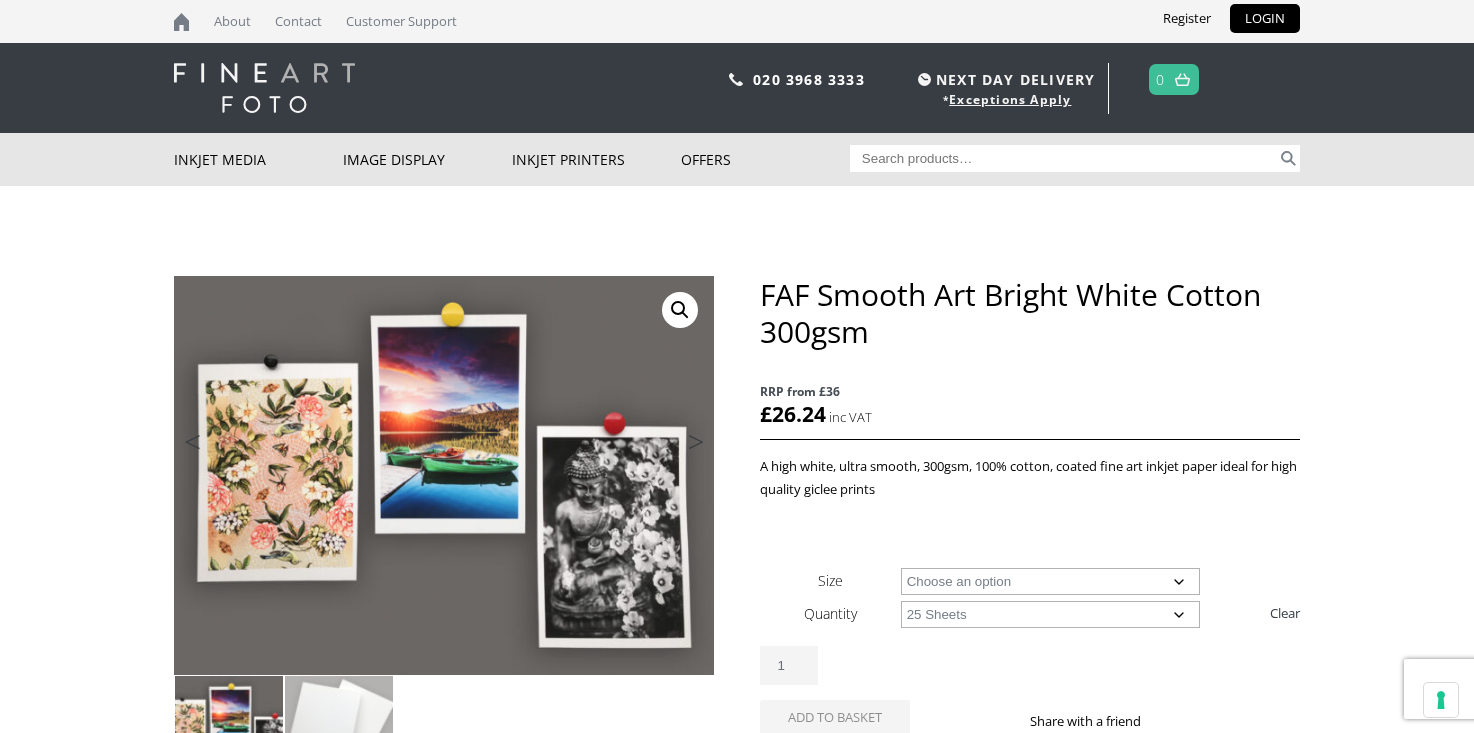 click on "Choose an option 25 Sheets" 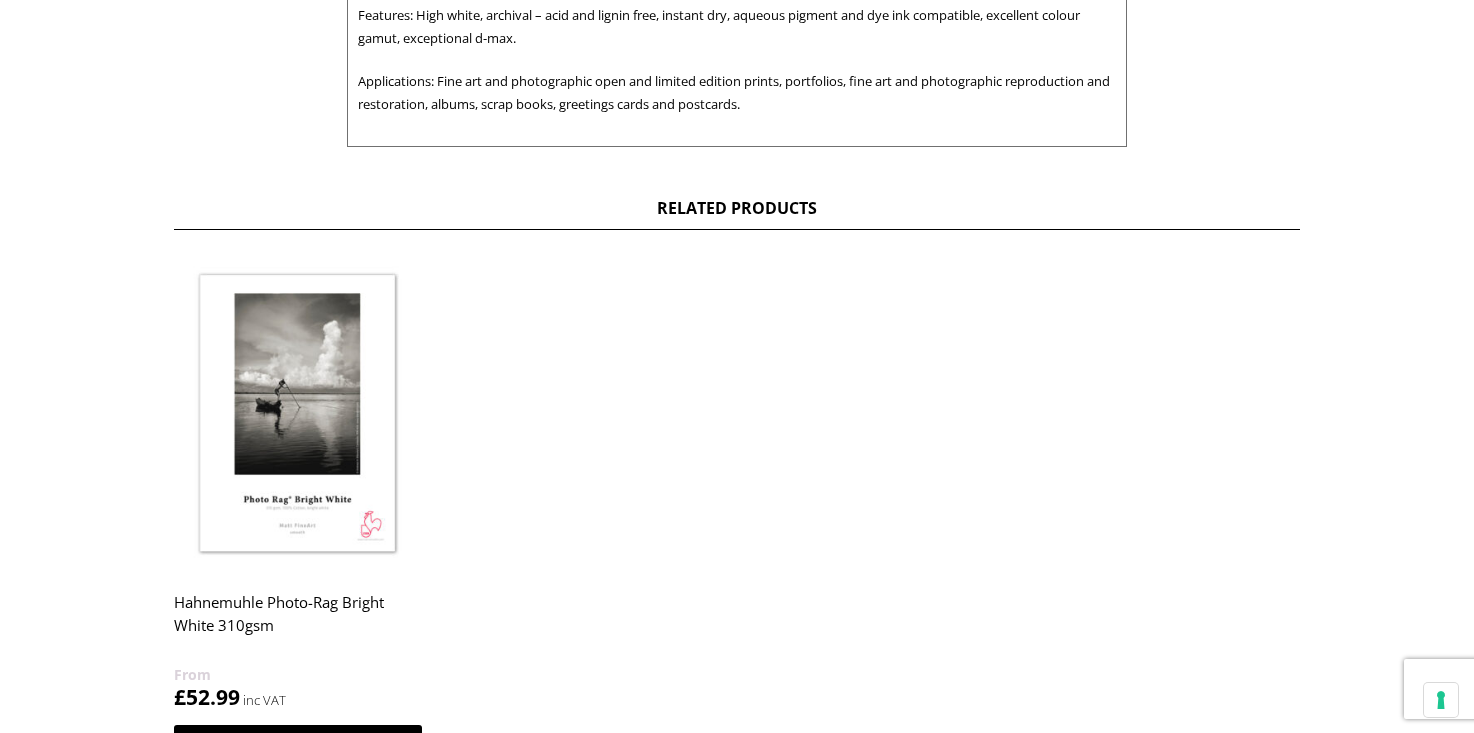 scroll, scrollTop: 1000, scrollLeft: 0, axis: vertical 